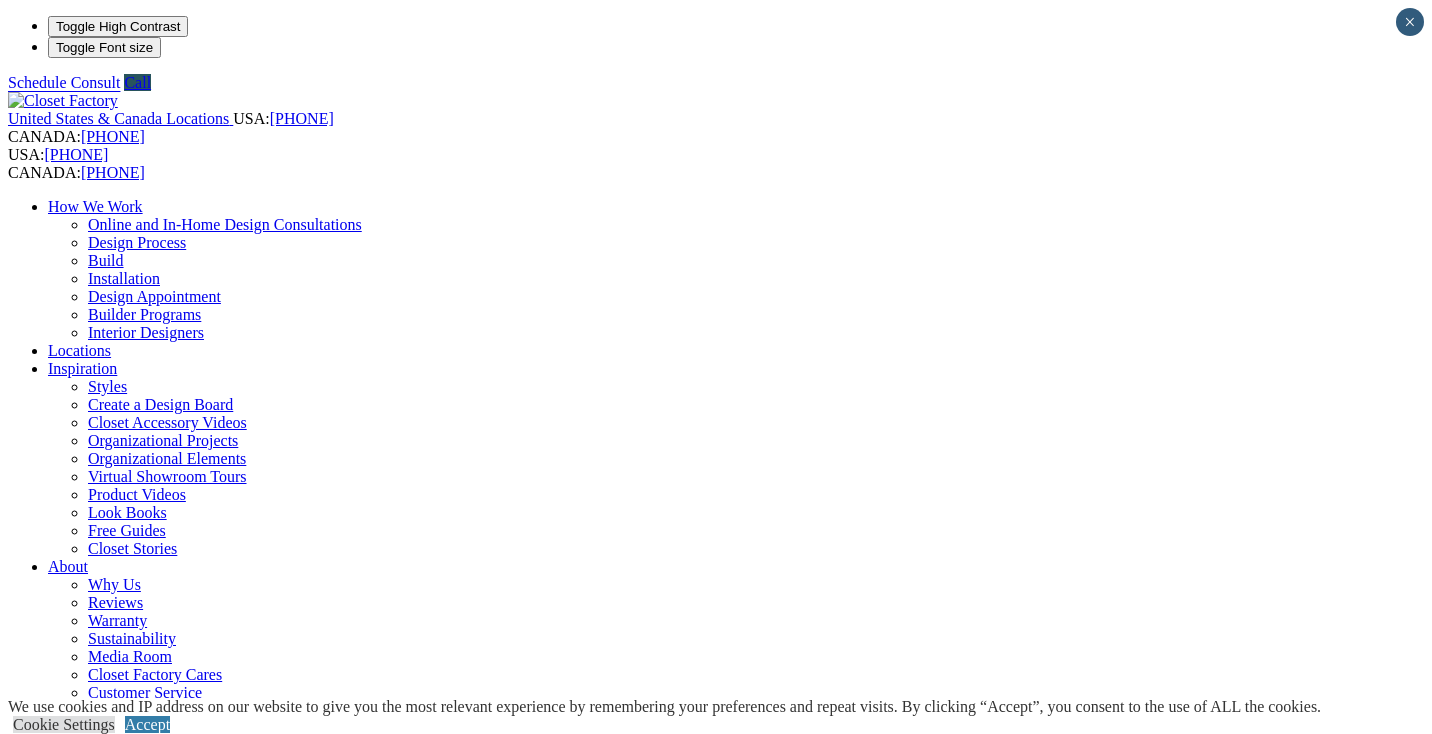 scroll, scrollTop: 0, scrollLeft: 0, axis: both 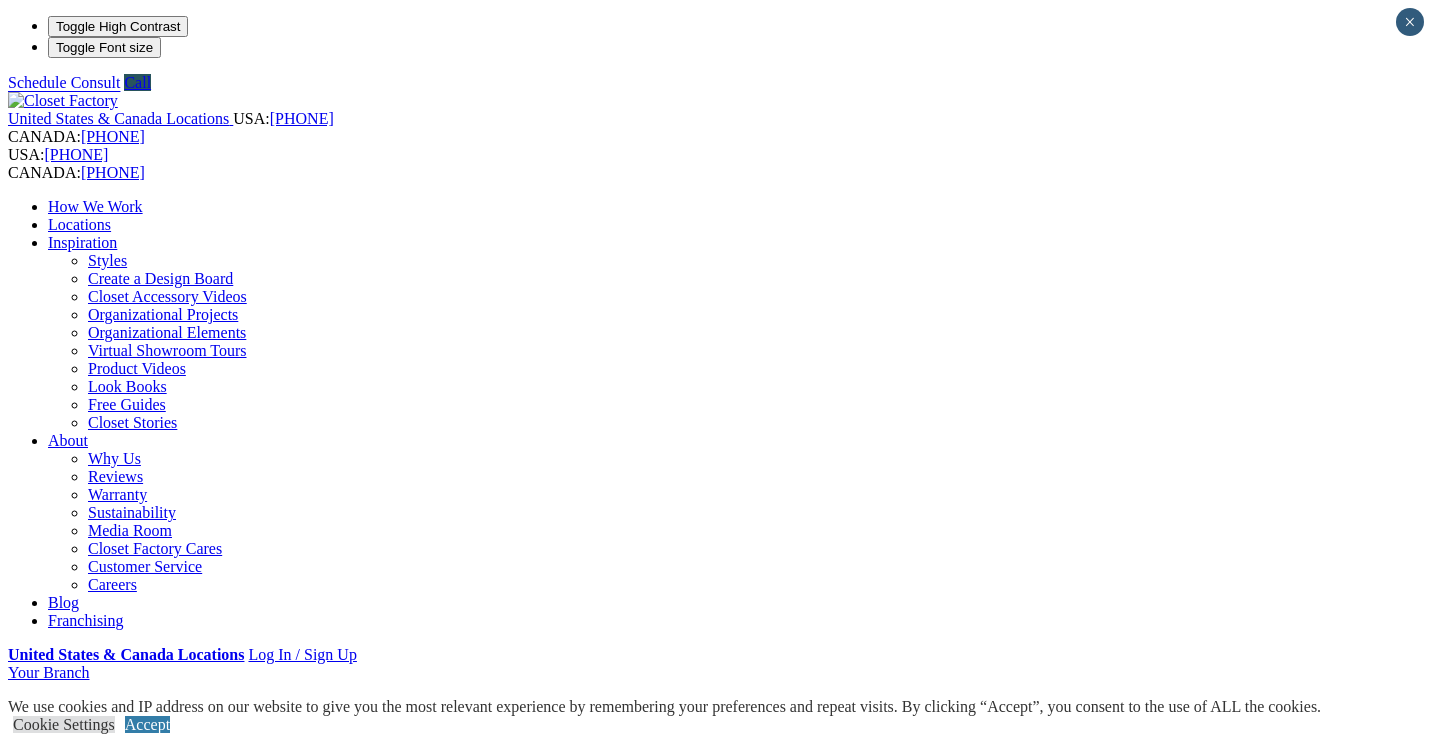 click on "Entertainment Centers" at bounding box center [120, 922] 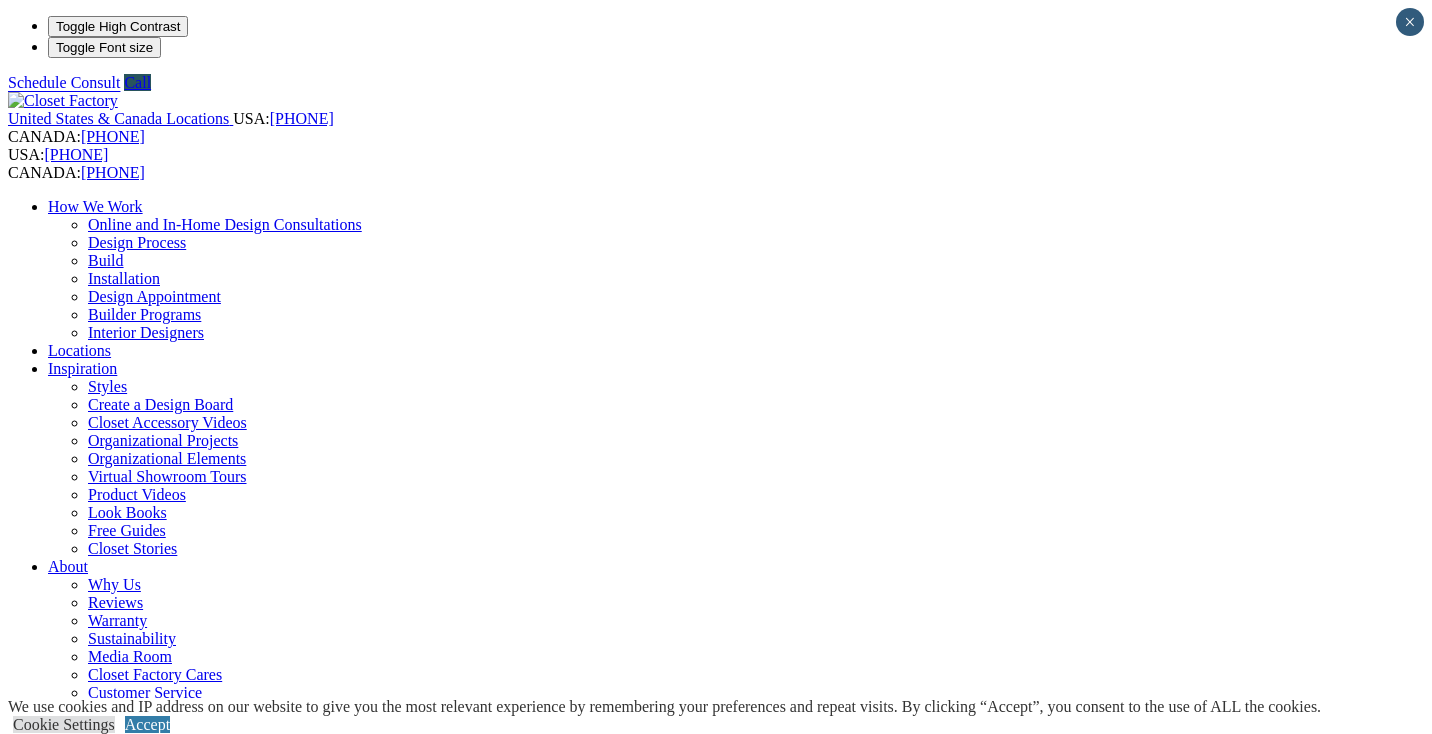 scroll, scrollTop: 0, scrollLeft: 0, axis: both 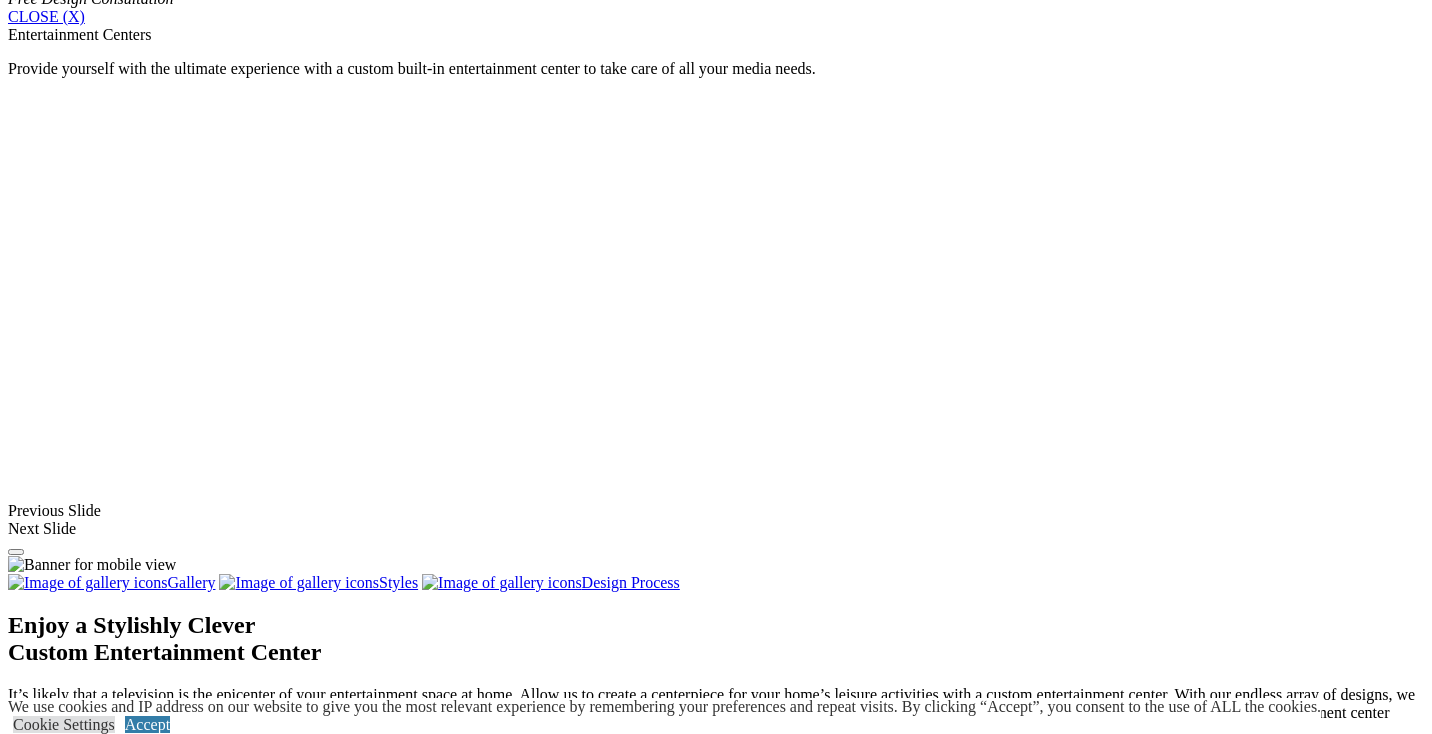 click at bounding box center (374, 1450) 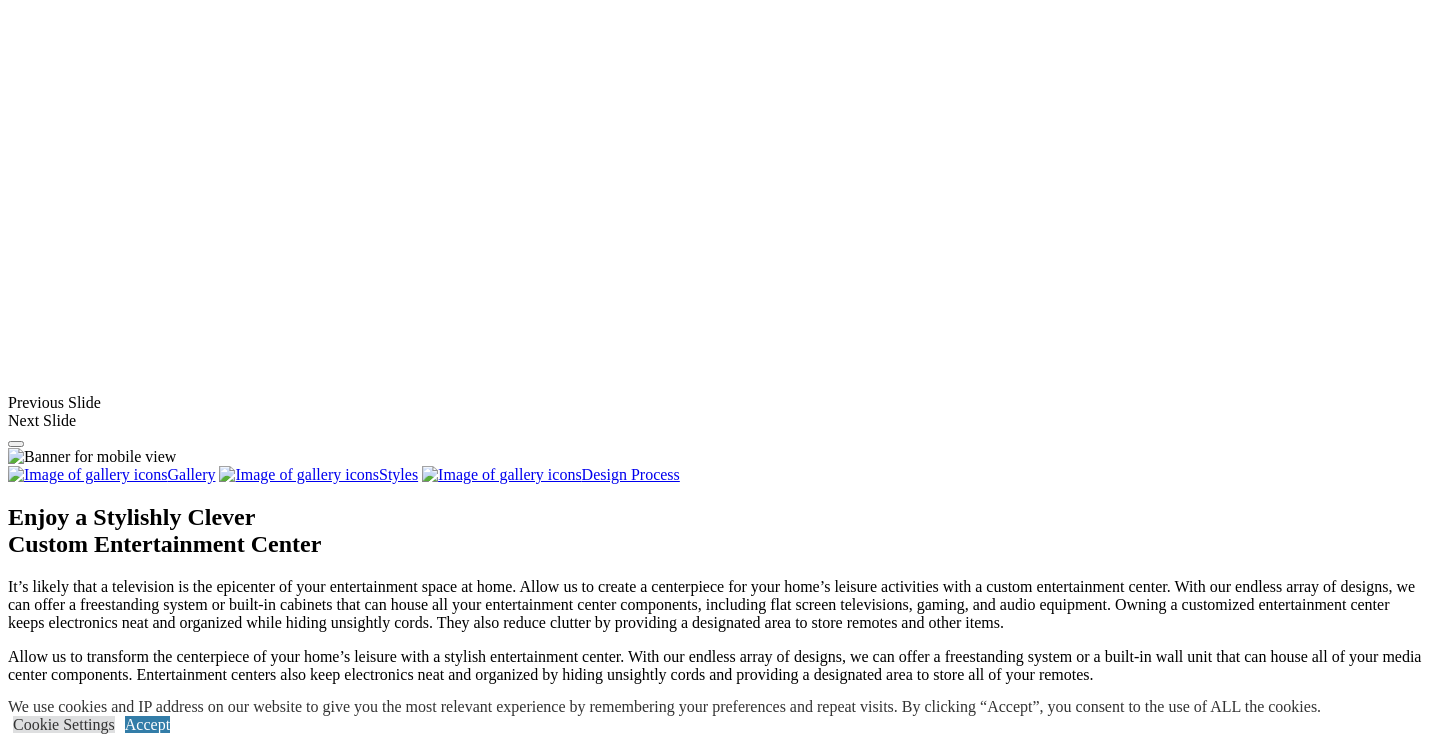 click on "Home Office" at bounding box center [90, -396] 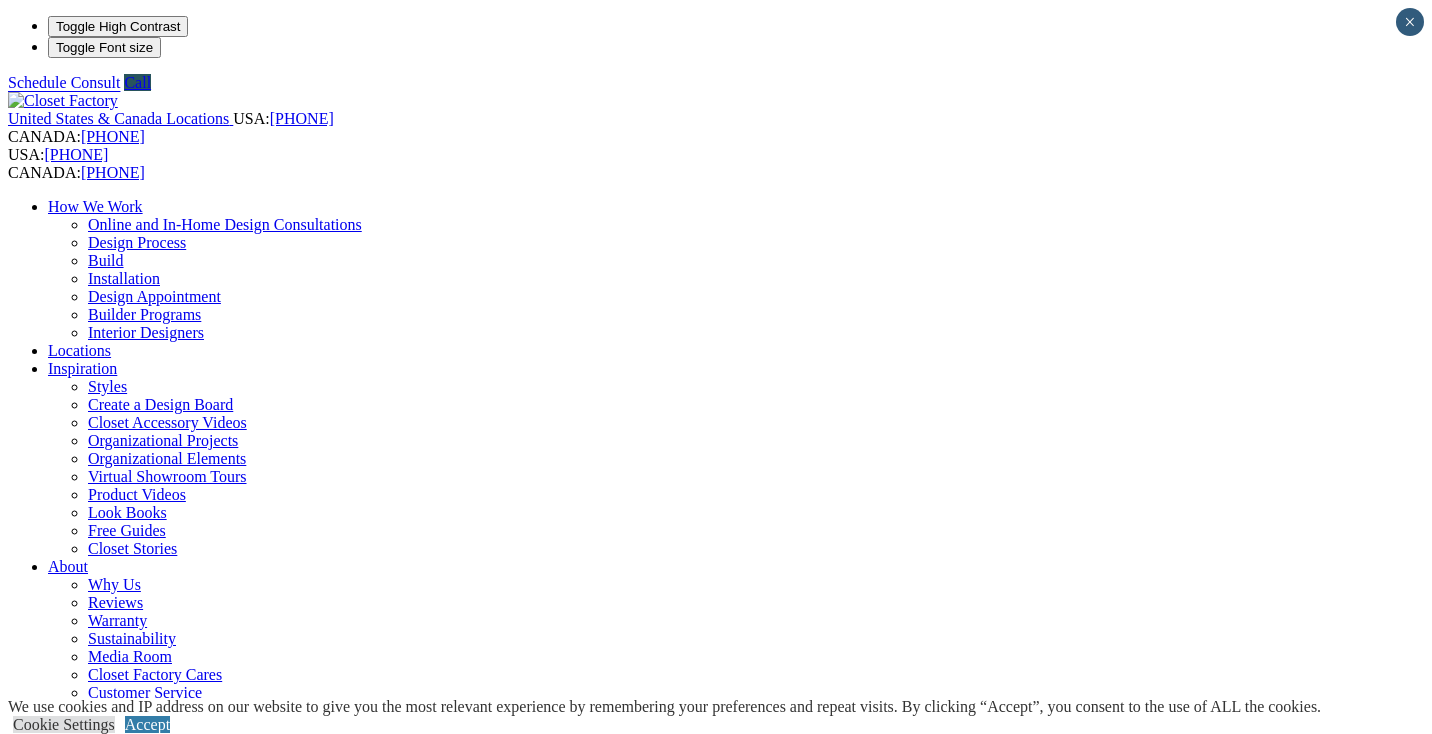 scroll, scrollTop: 0, scrollLeft: 0, axis: both 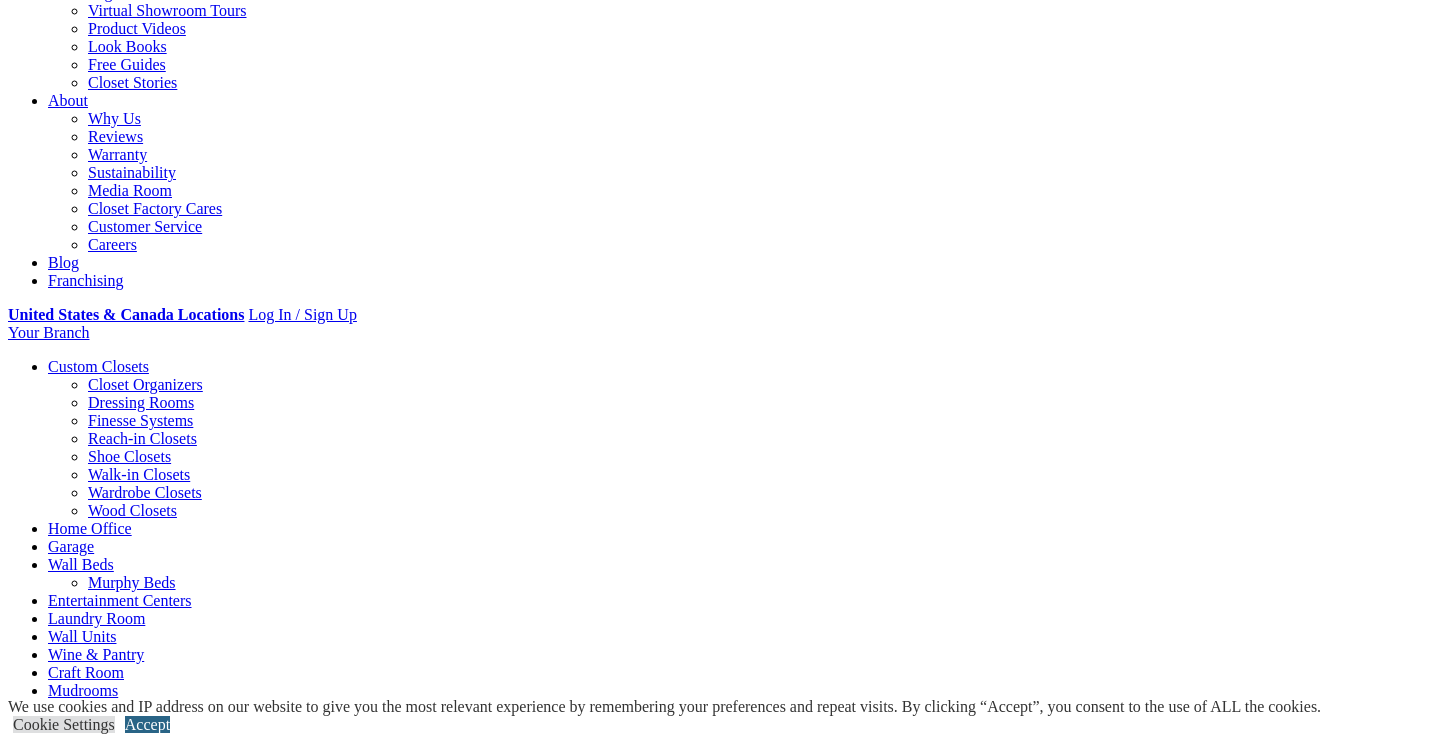 click on "Accept" at bounding box center [147, 724] 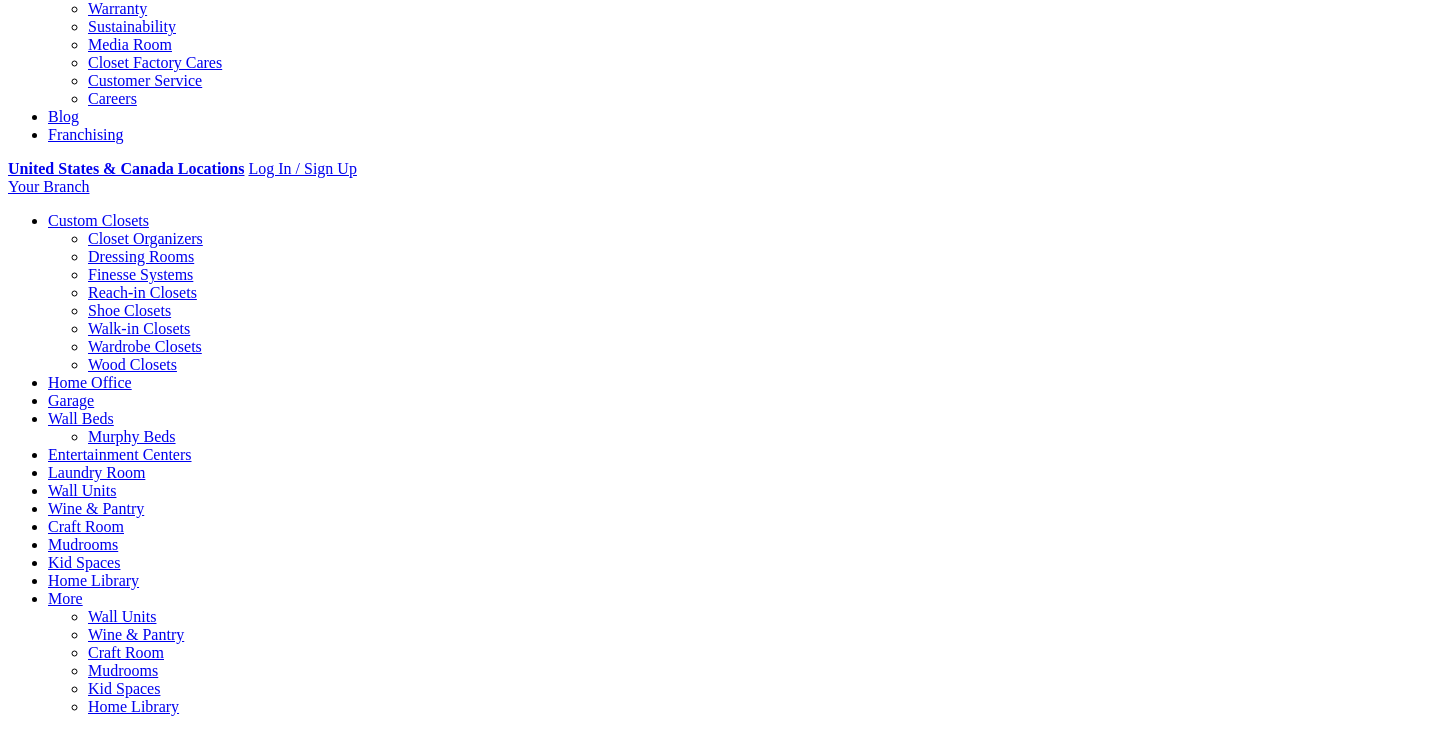 scroll, scrollTop: 575, scrollLeft: 0, axis: vertical 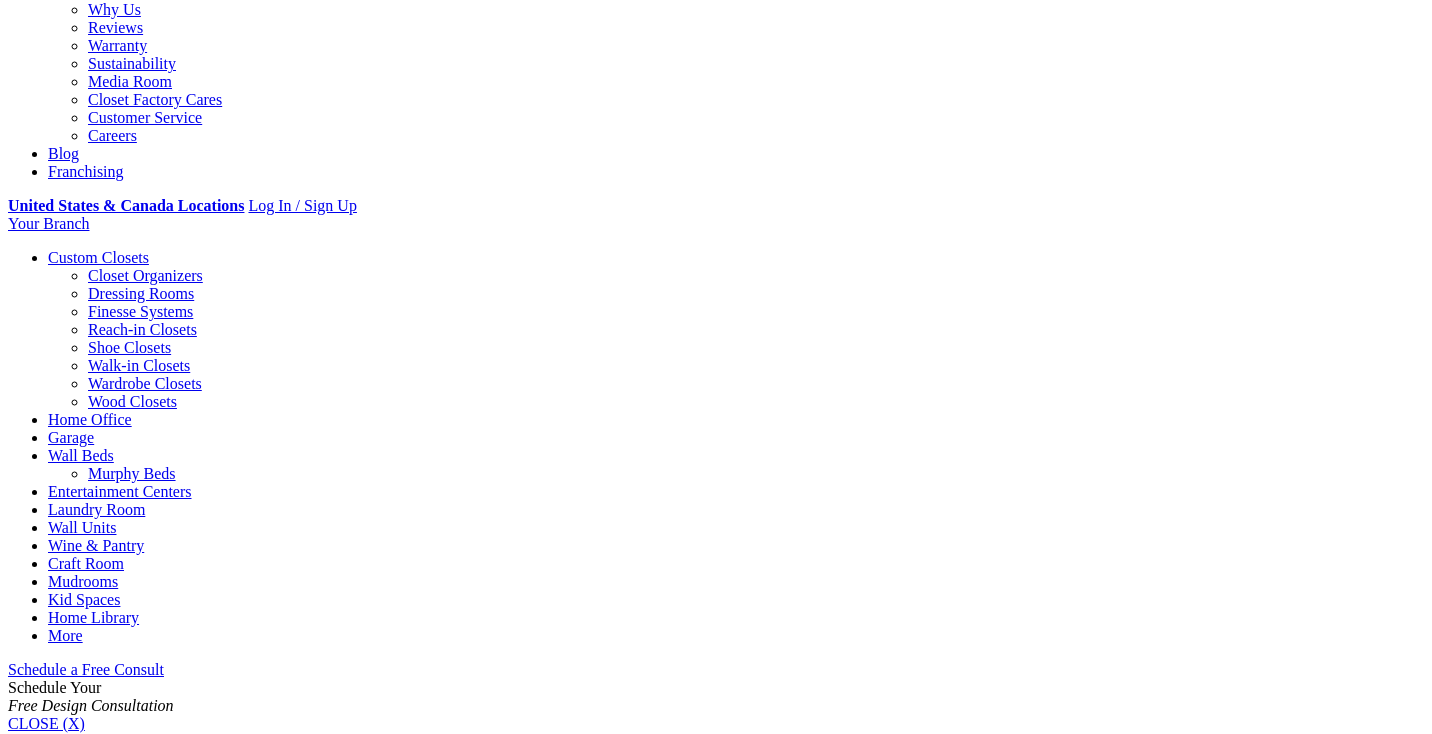 click on "Laundry Room" at bounding box center [96, 509] 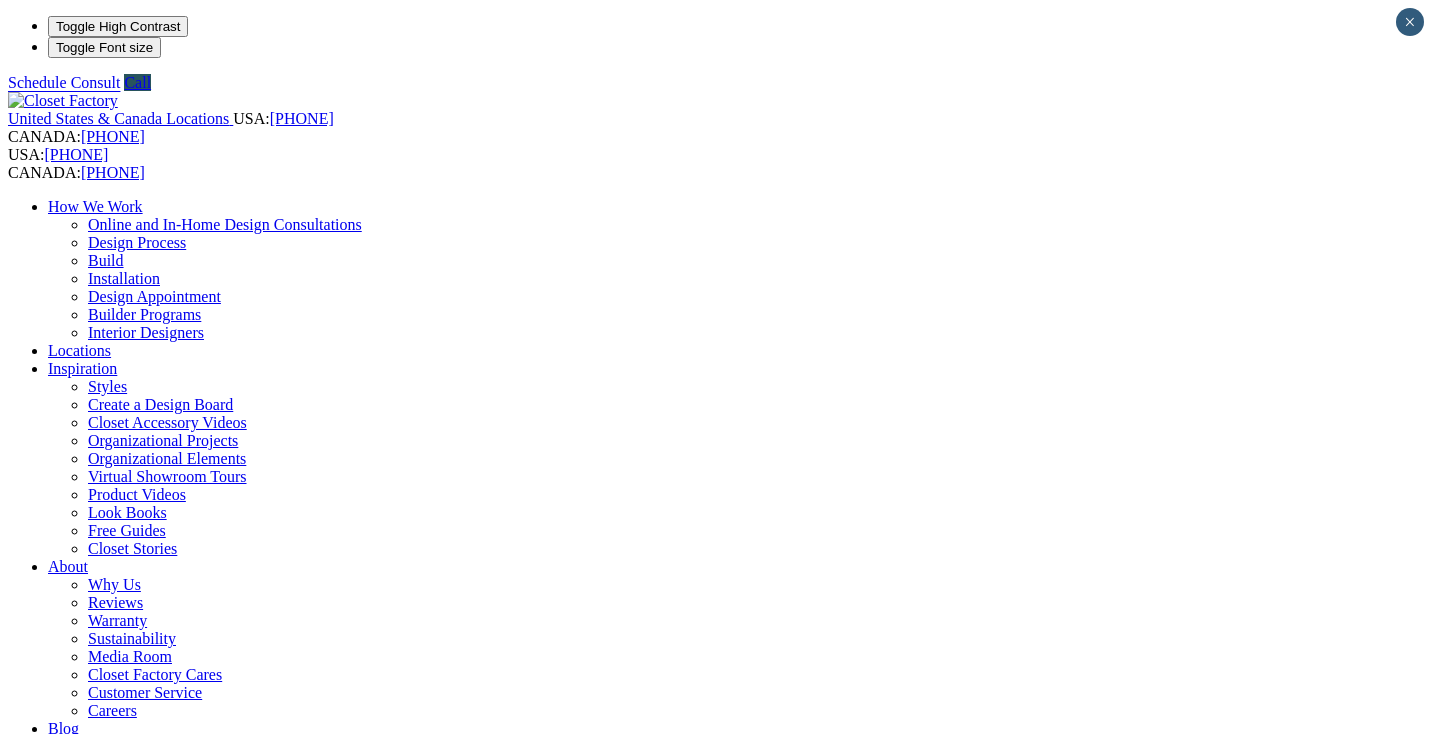 scroll, scrollTop: 0, scrollLeft: 0, axis: both 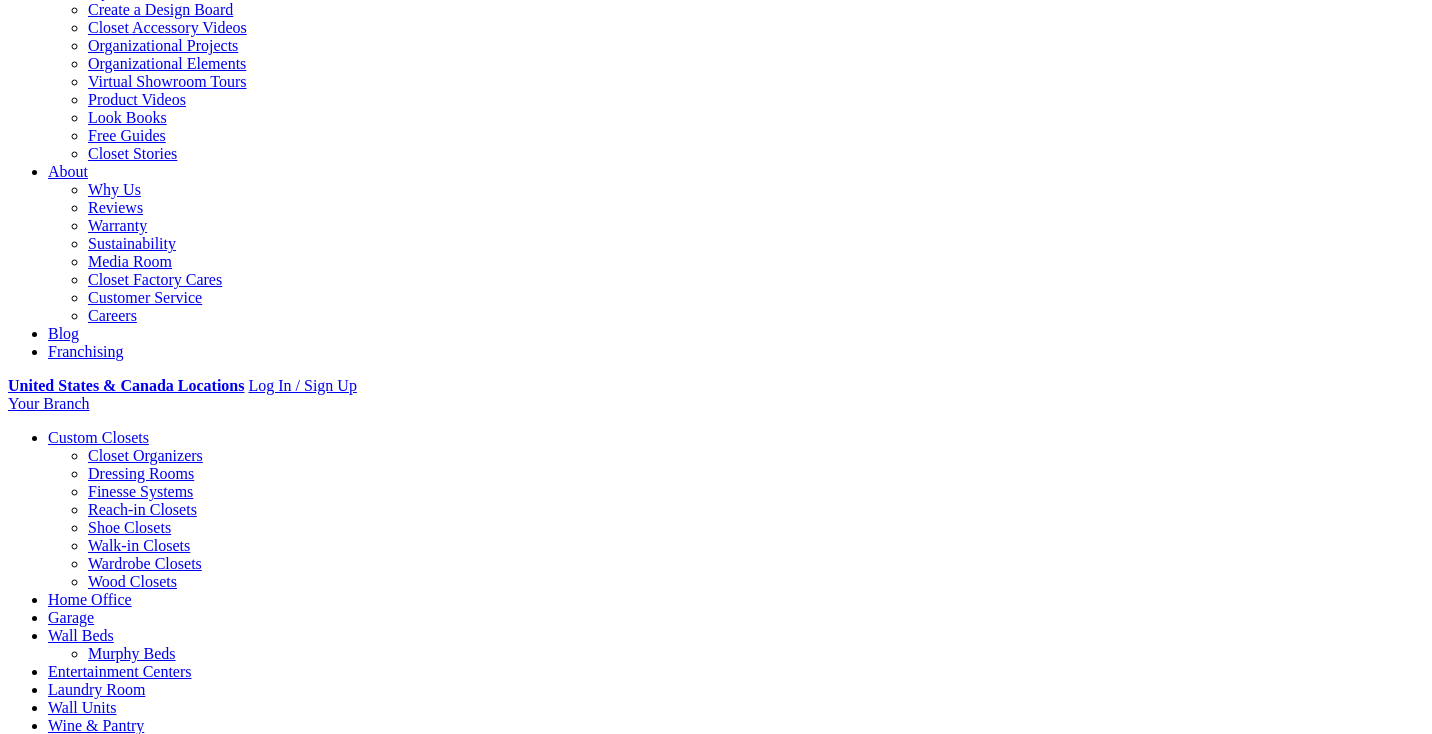 click on "Gallery" at bounding box center [111, 1577] 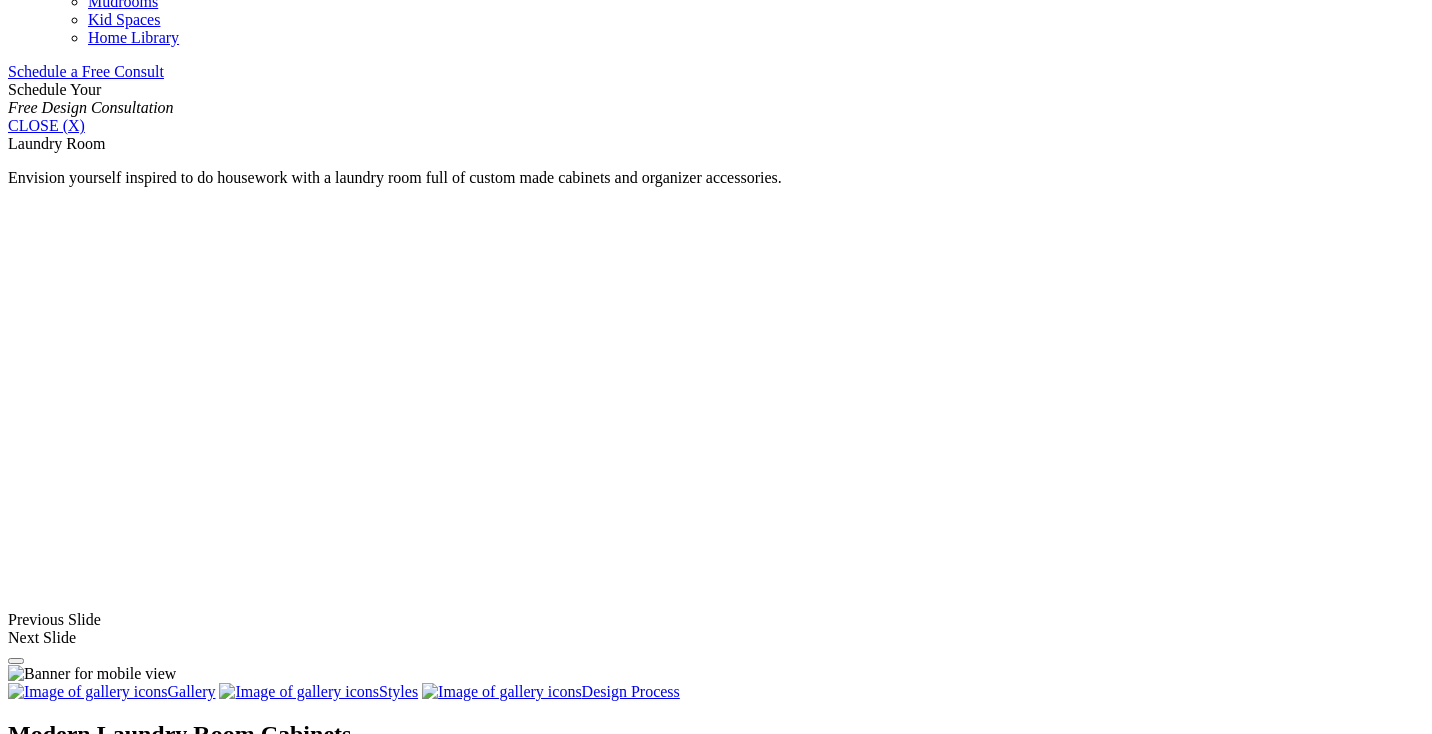 scroll, scrollTop: 1283, scrollLeft: 0, axis: vertical 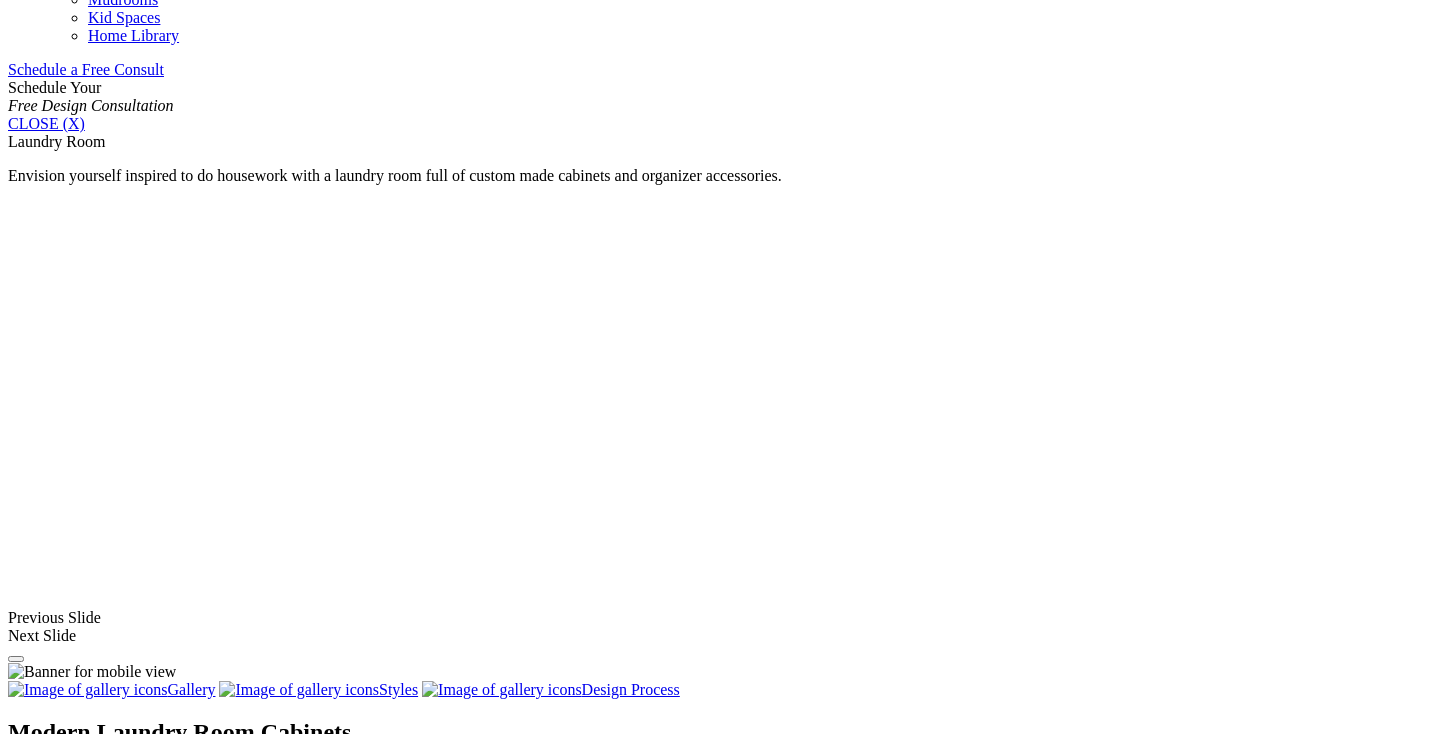 click at bounding box center (393, 1548) 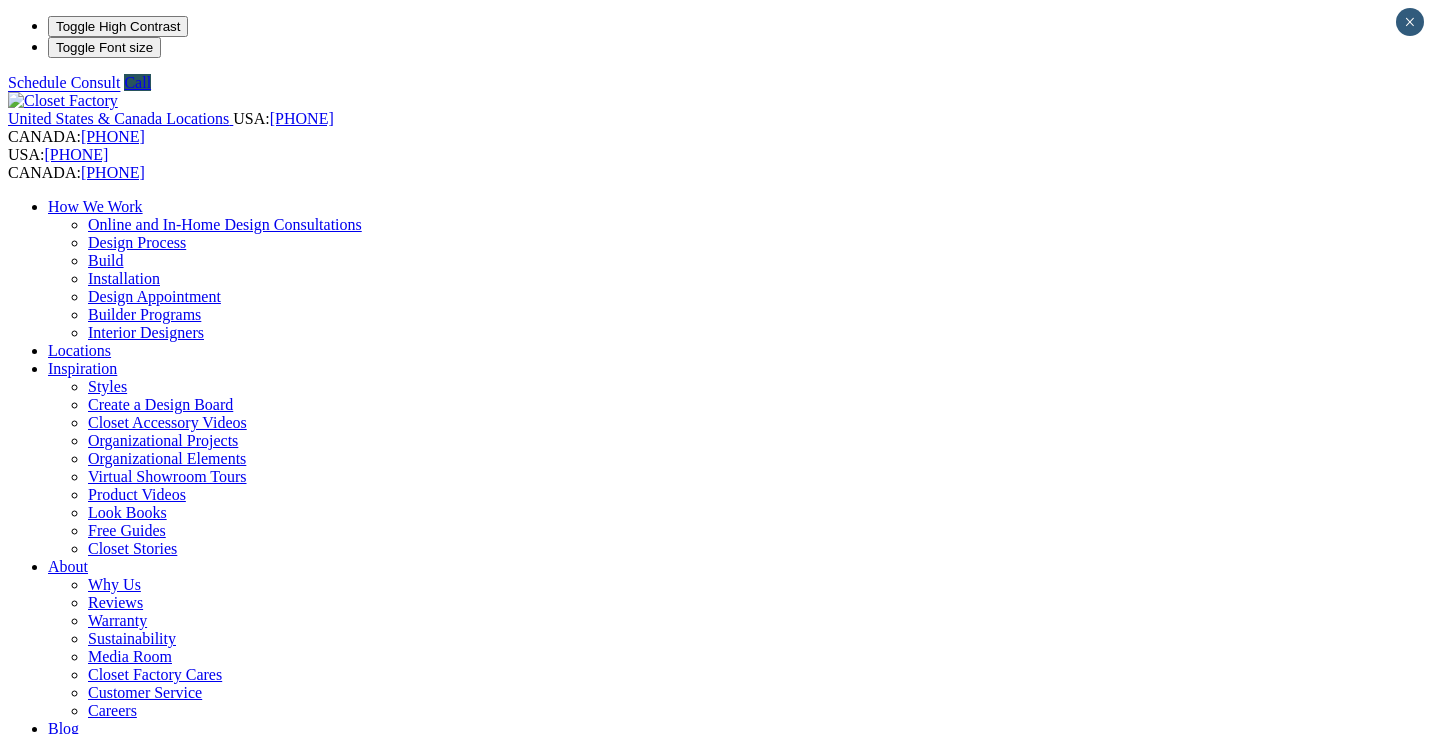 scroll, scrollTop: 0, scrollLeft: 0, axis: both 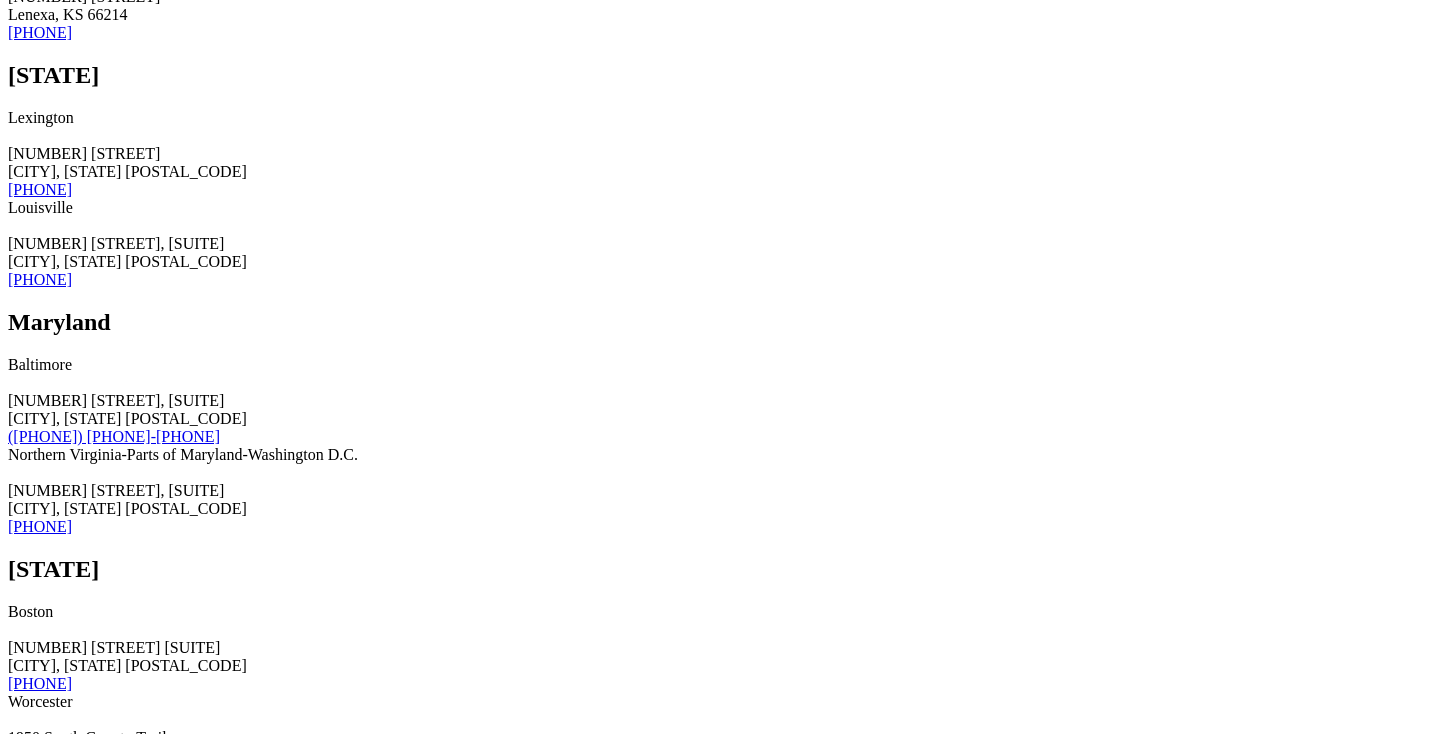 click on "Home Office" at bounding box center [90, -4144] 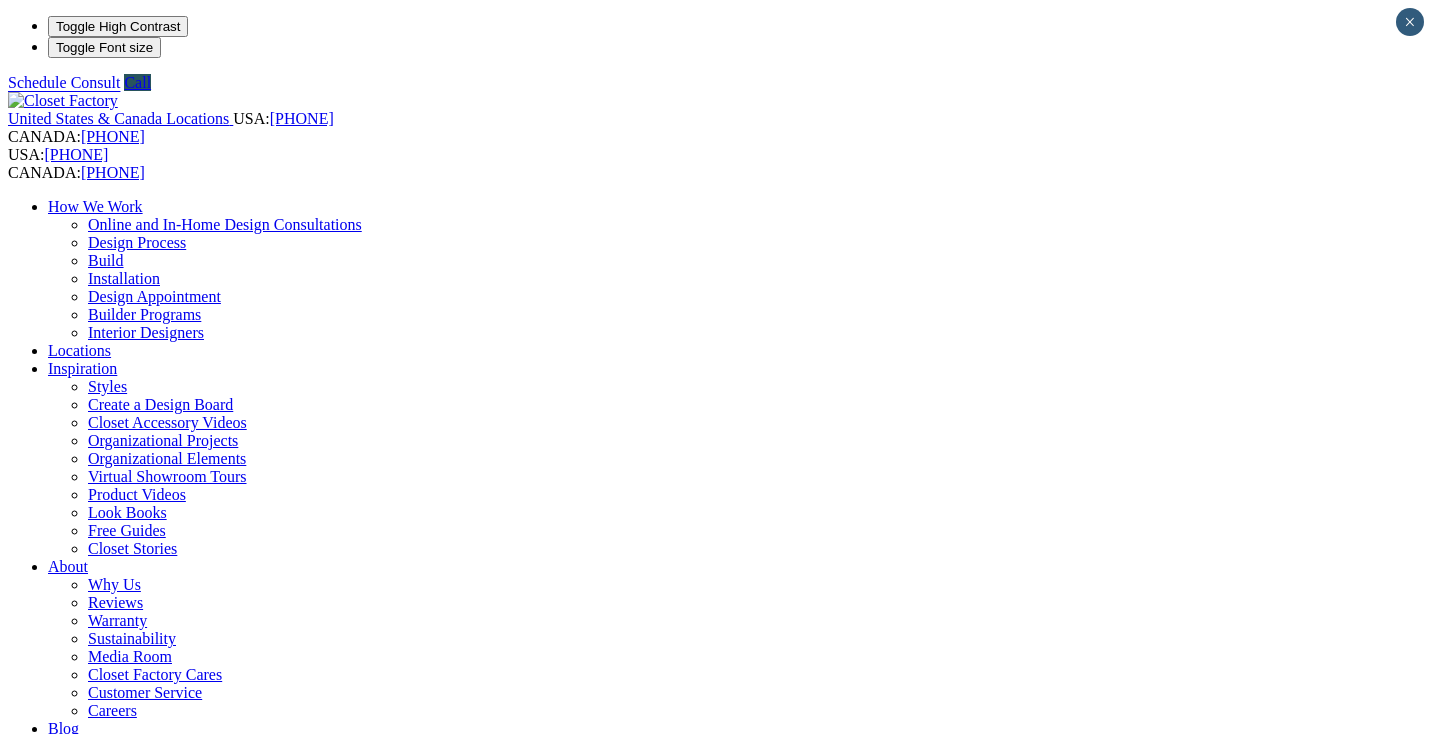 scroll, scrollTop: 0, scrollLeft: 0, axis: both 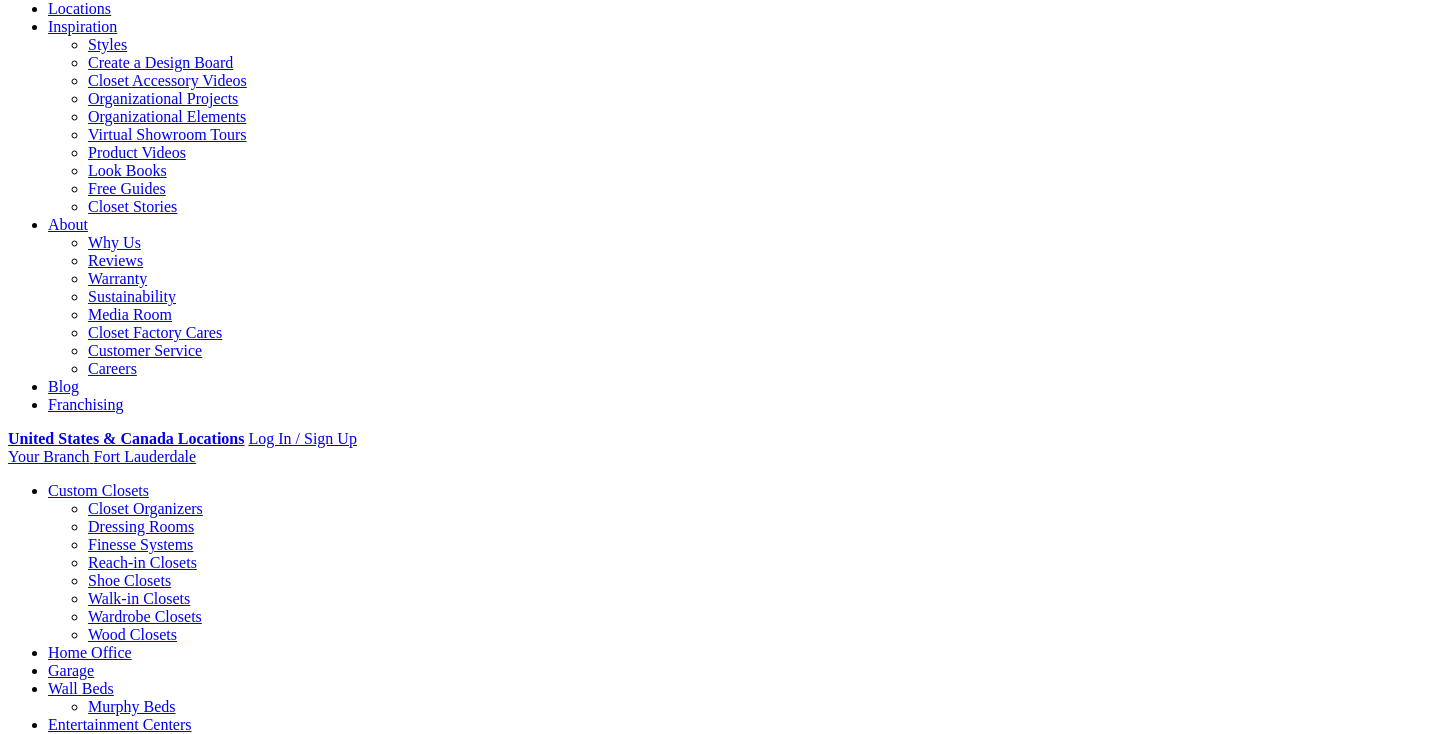 click on "Gallery" at bounding box center [111, 1630] 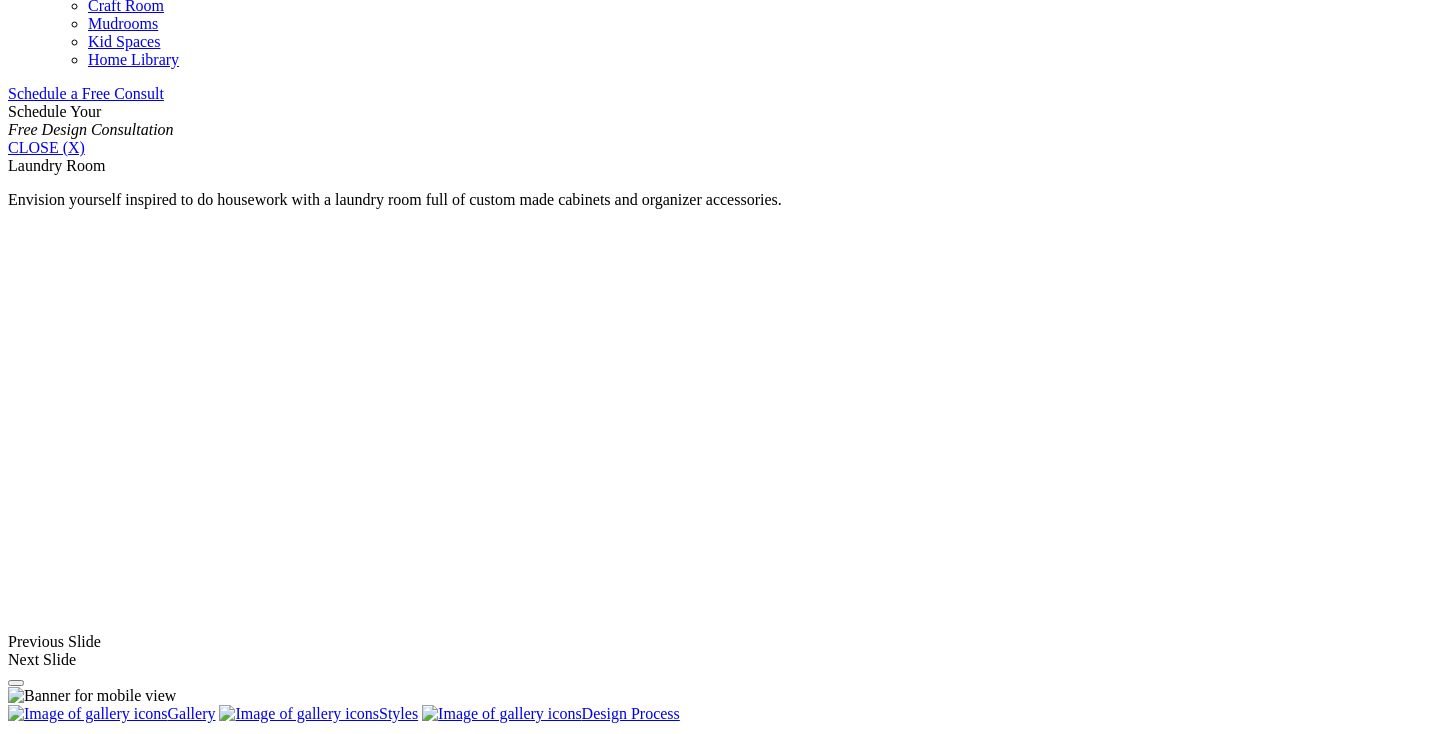 scroll, scrollTop: 1261, scrollLeft: 0, axis: vertical 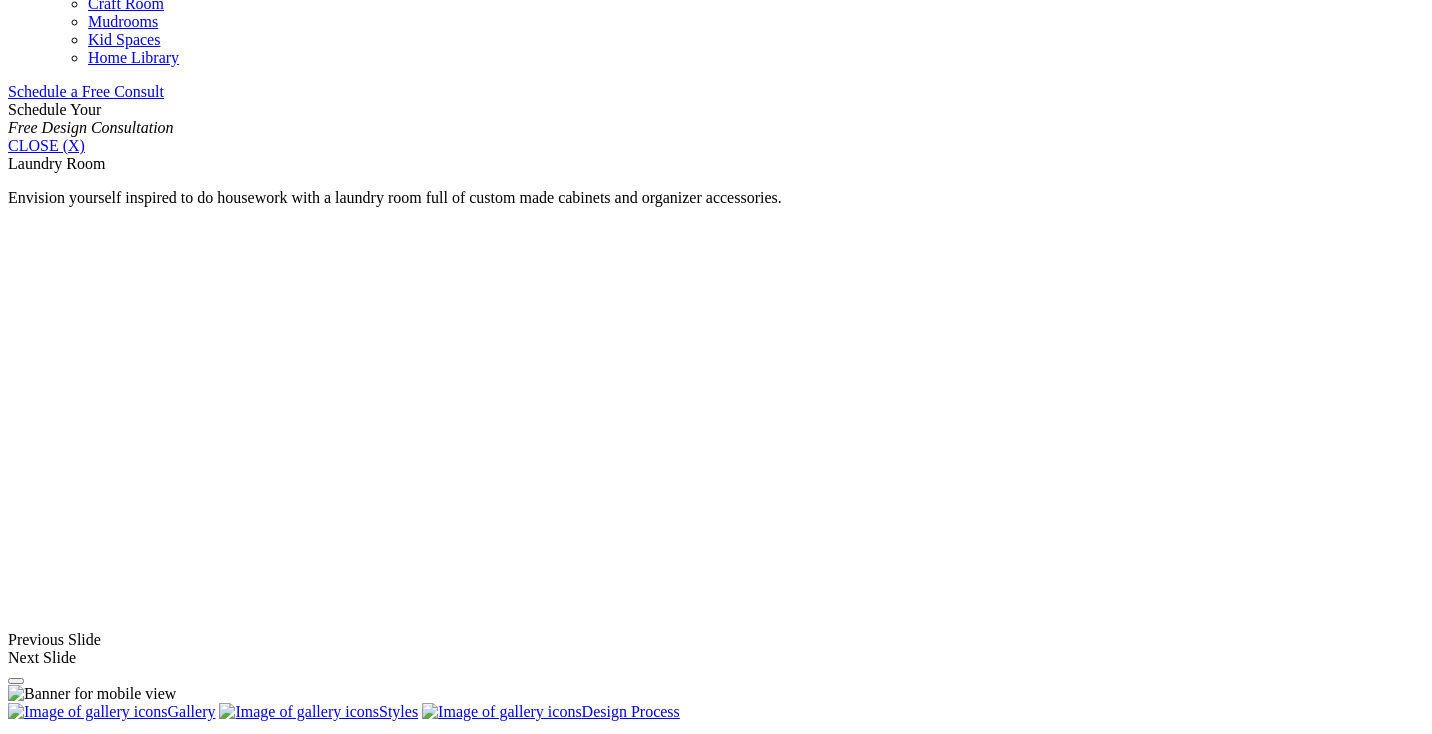 click at bounding box center (393, 1570) 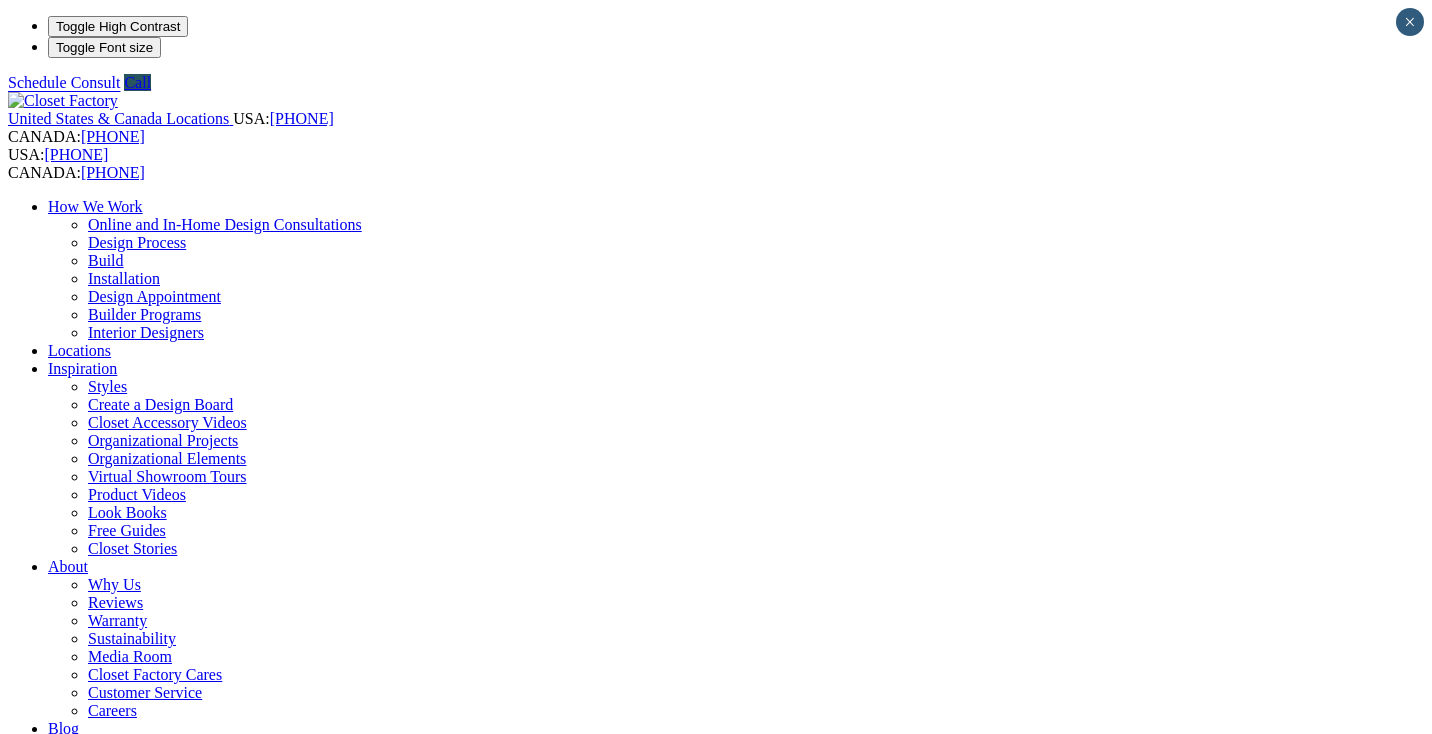 scroll, scrollTop: 0, scrollLeft: 0, axis: both 